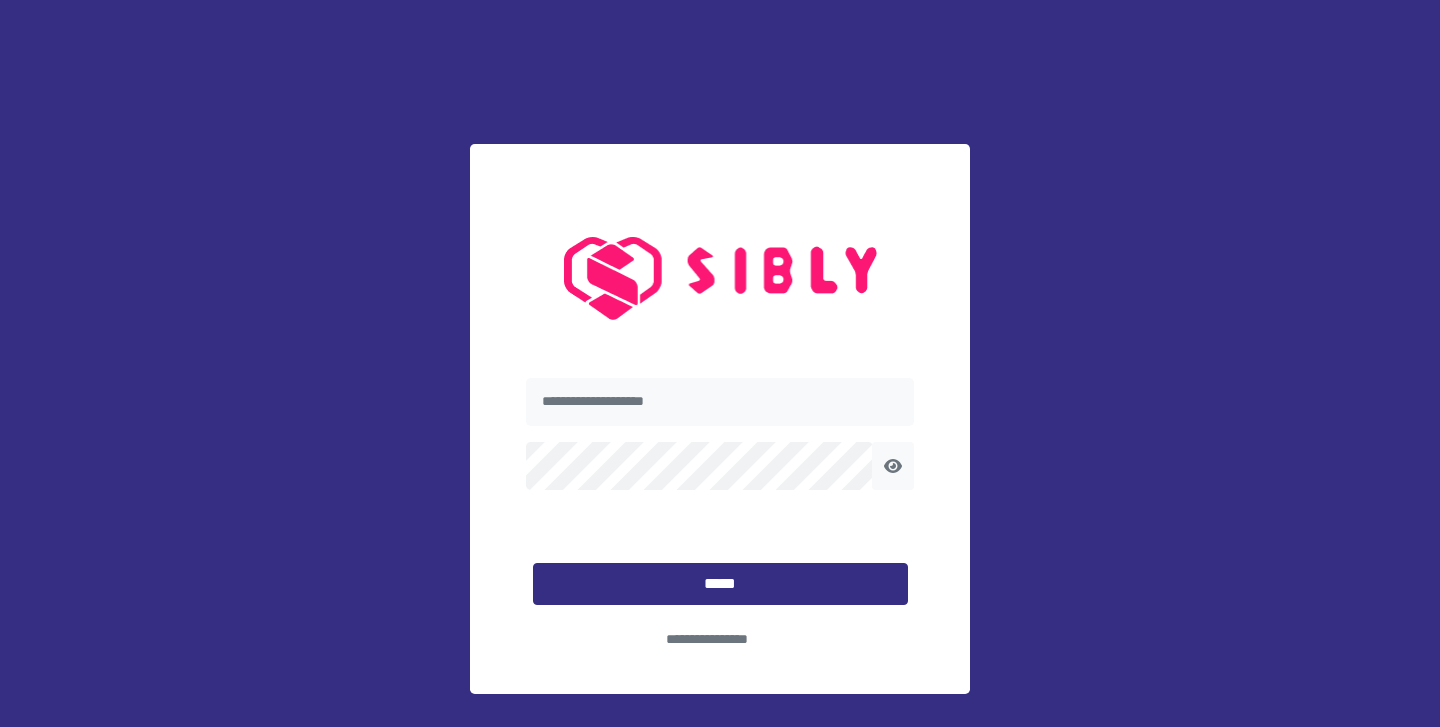 scroll, scrollTop: 0, scrollLeft: 0, axis: both 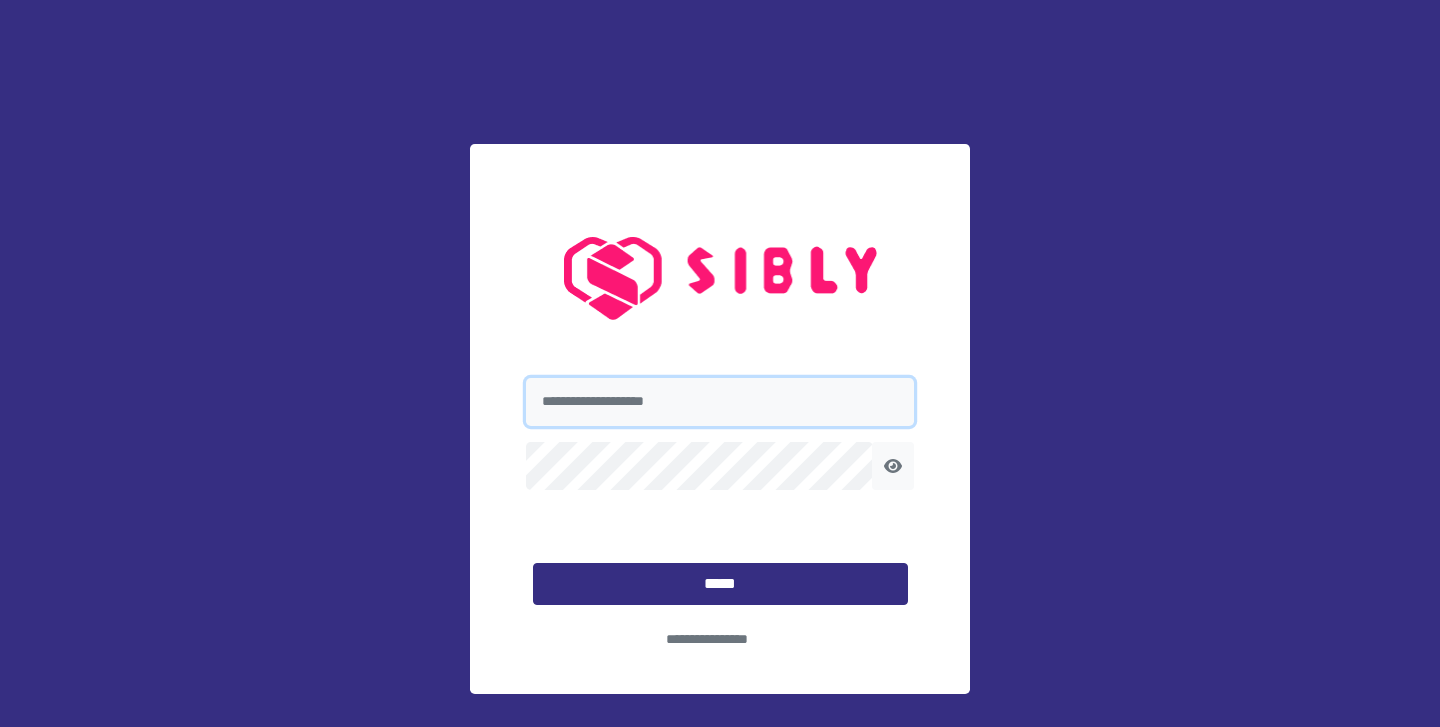 click at bounding box center (720, 402) 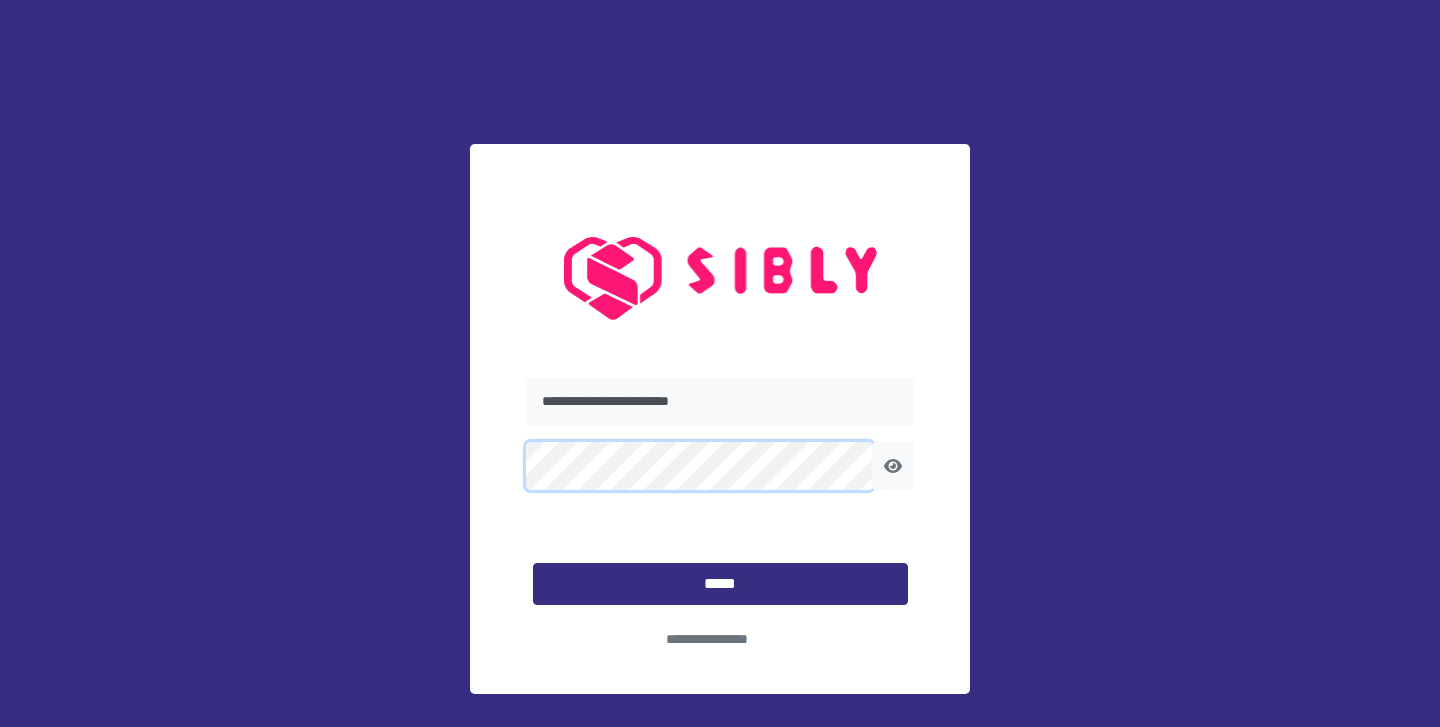 click on "*****" at bounding box center [720, 584] 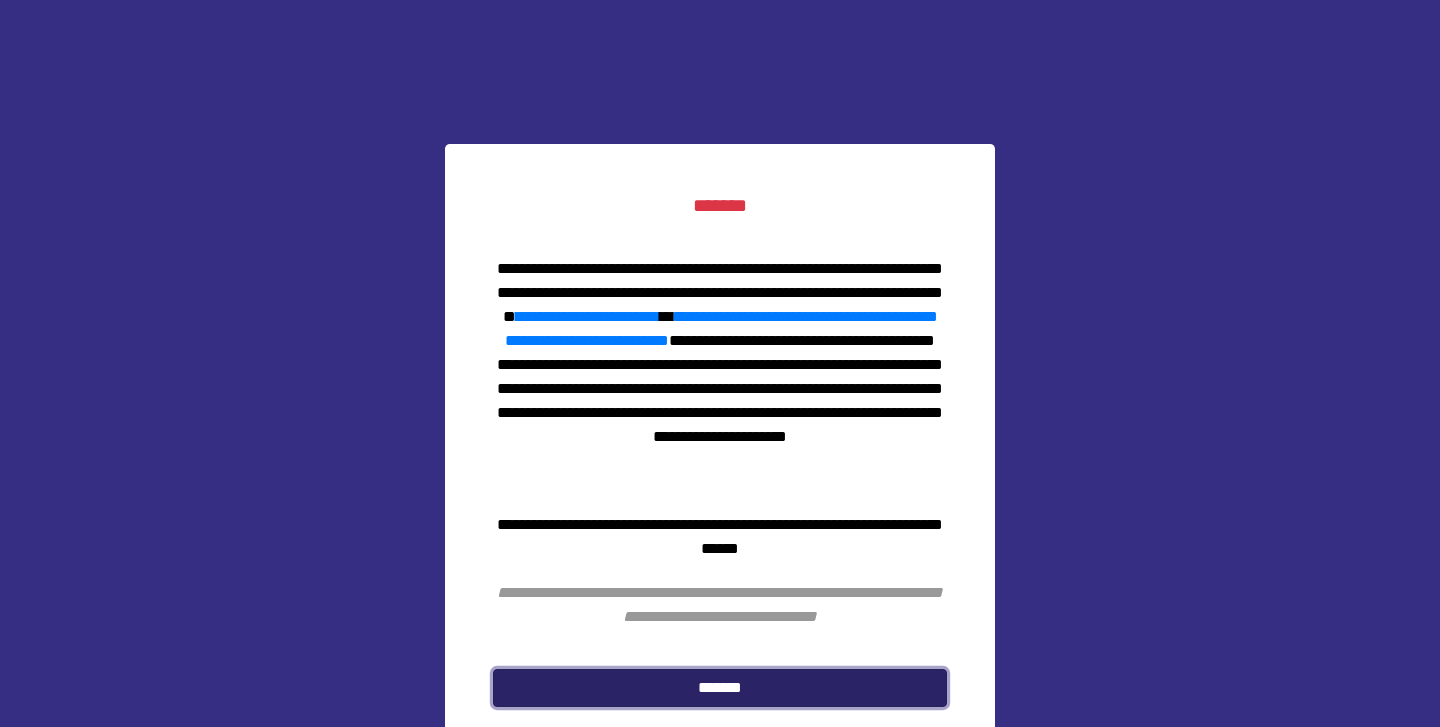 click on "*******" at bounding box center (720, 688) 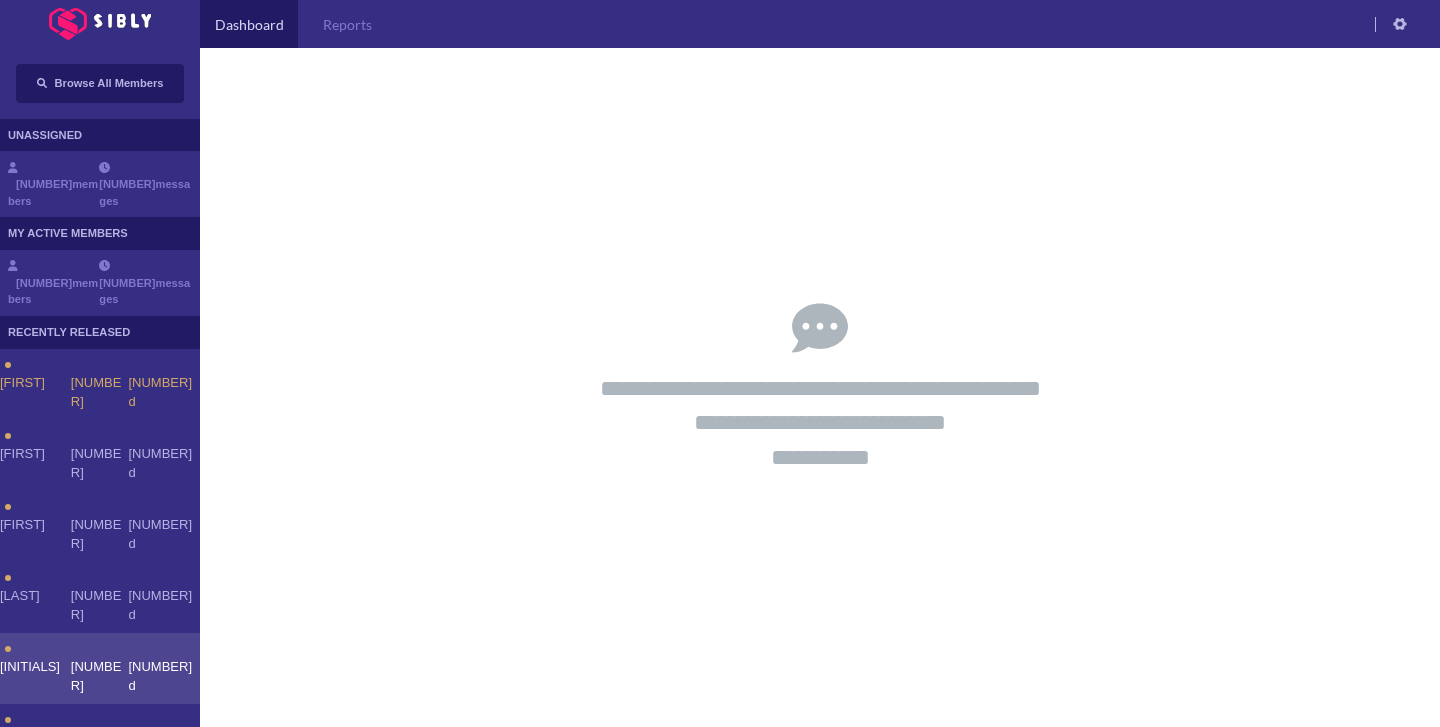 click on "[INITIALS] 148160 209 d" at bounding box center (100, 668) 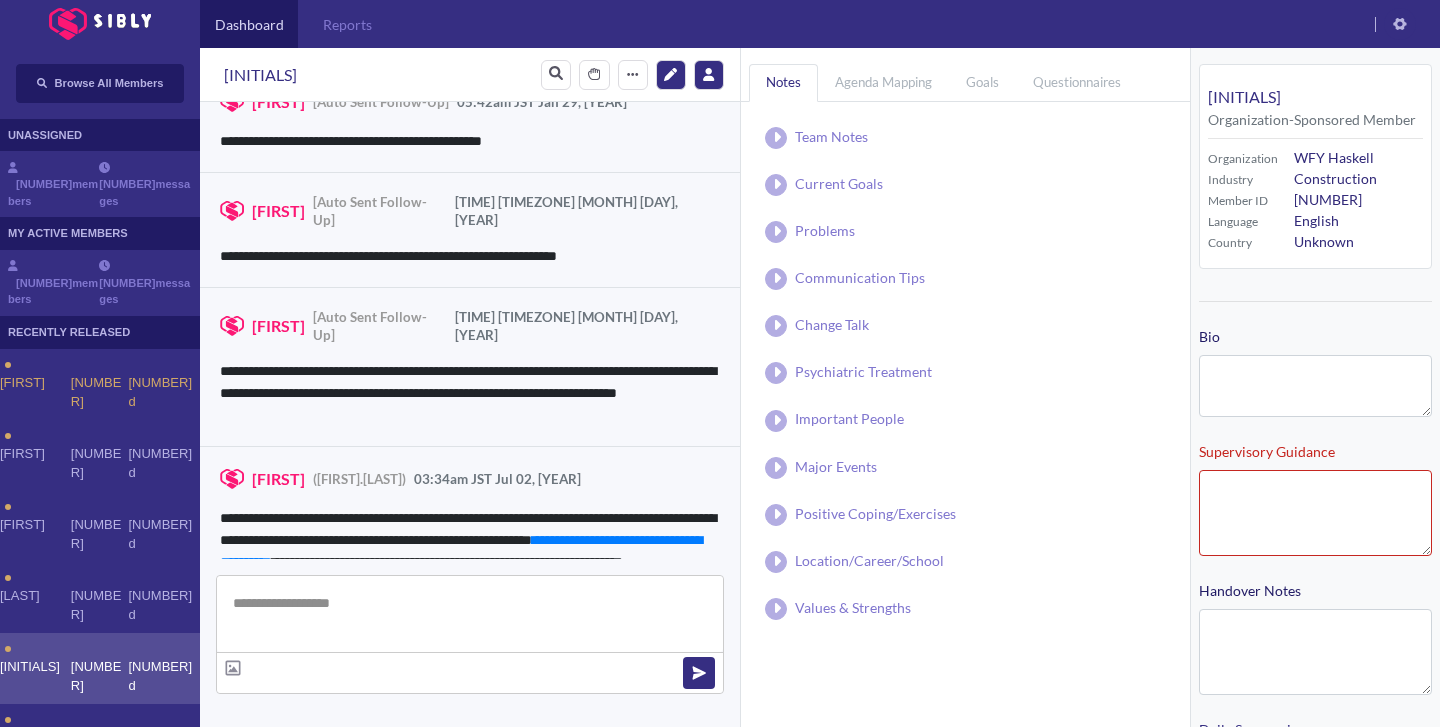 scroll, scrollTop: 3211, scrollLeft: 0, axis: vertical 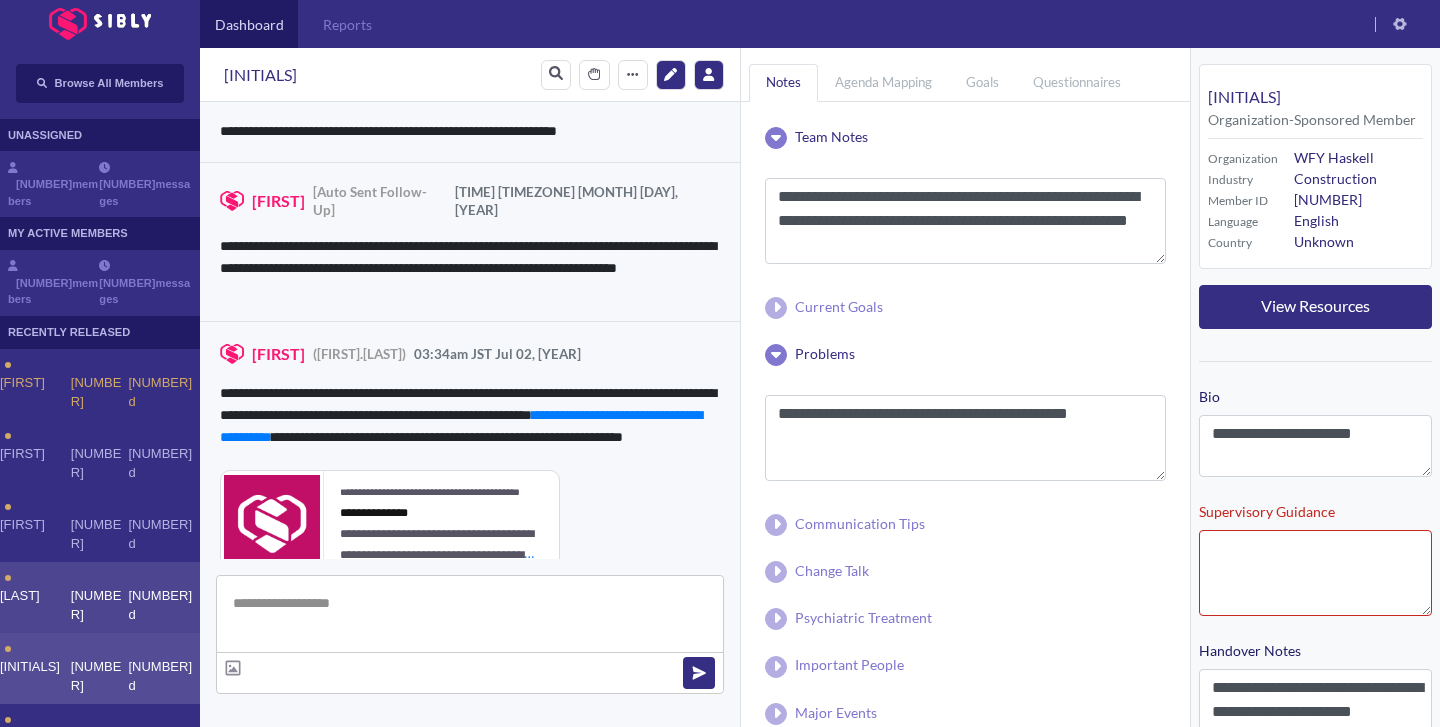 click on "[NUMBER]" at bounding box center (100, 392) 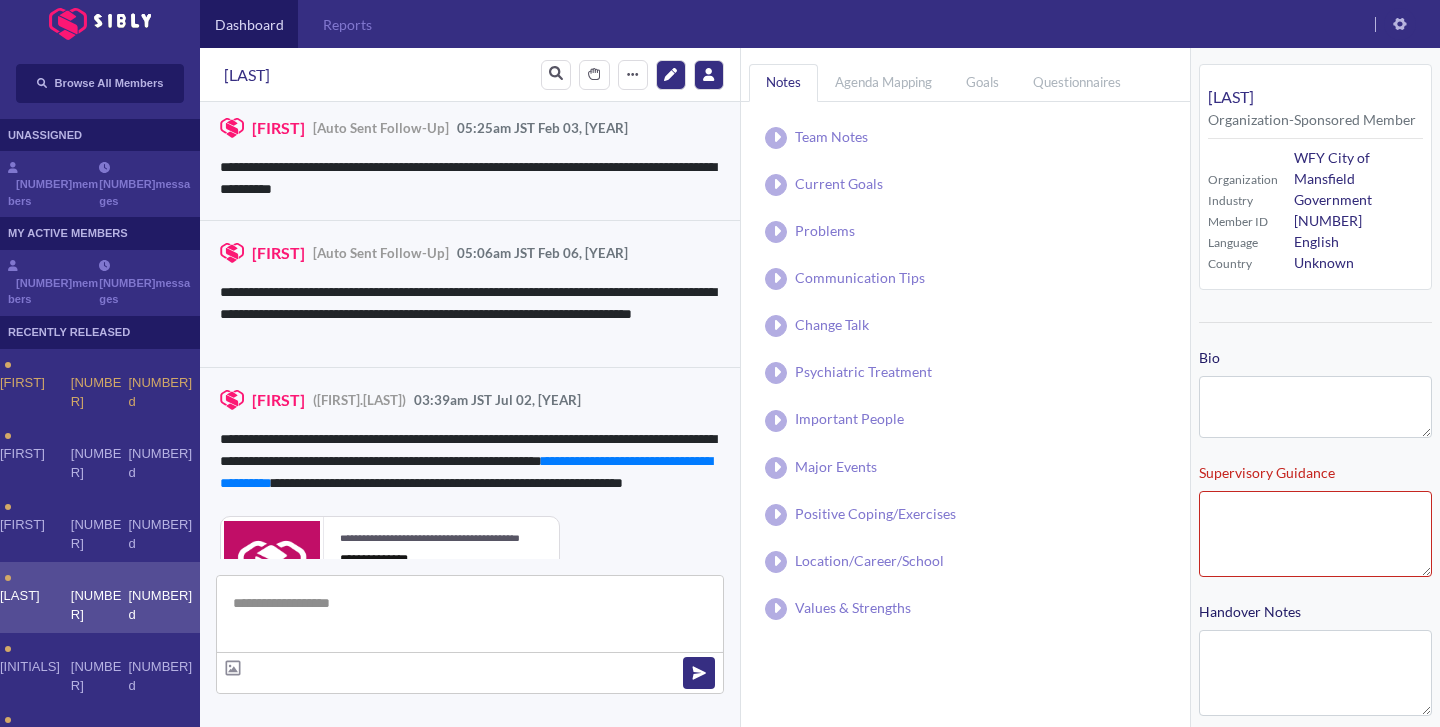 scroll, scrollTop: 3337, scrollLeft: 0, axis: vertical 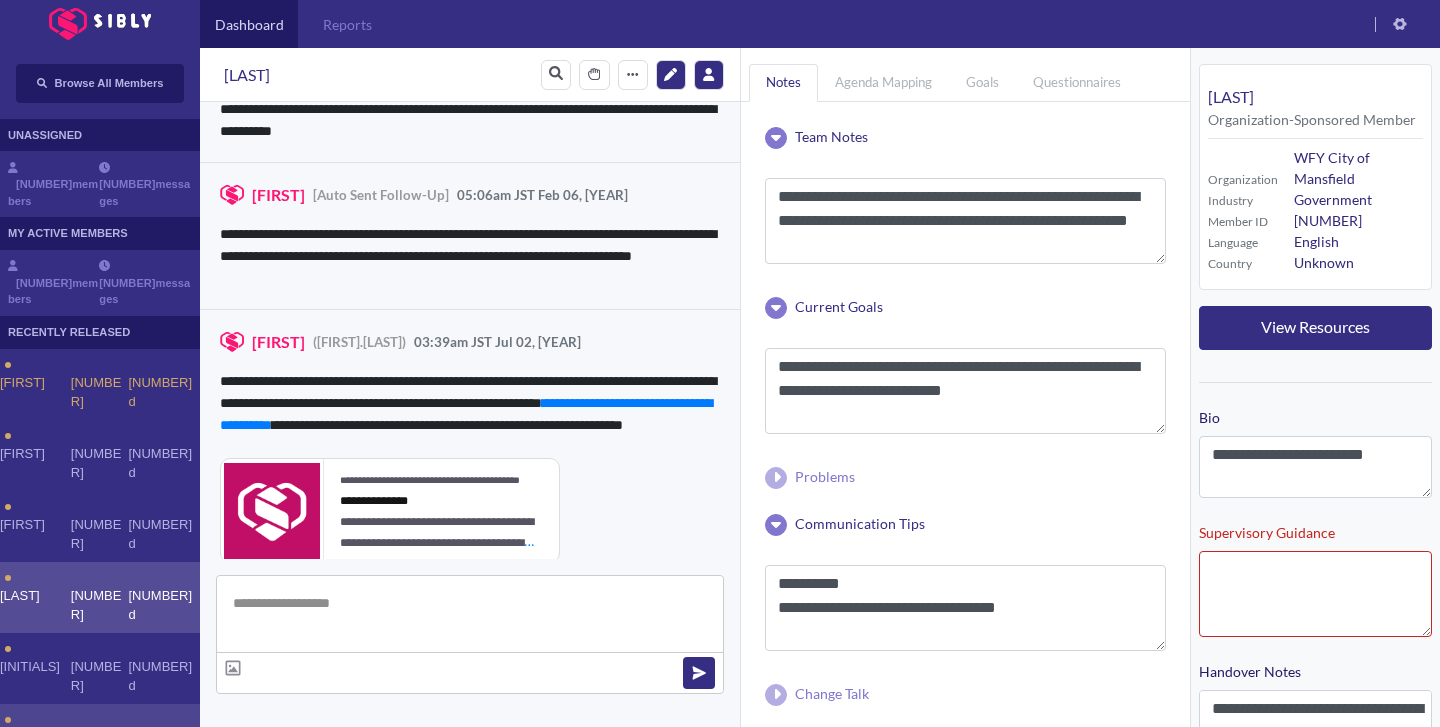 click on "[NUMBER]" at bounding box center (100, 392) 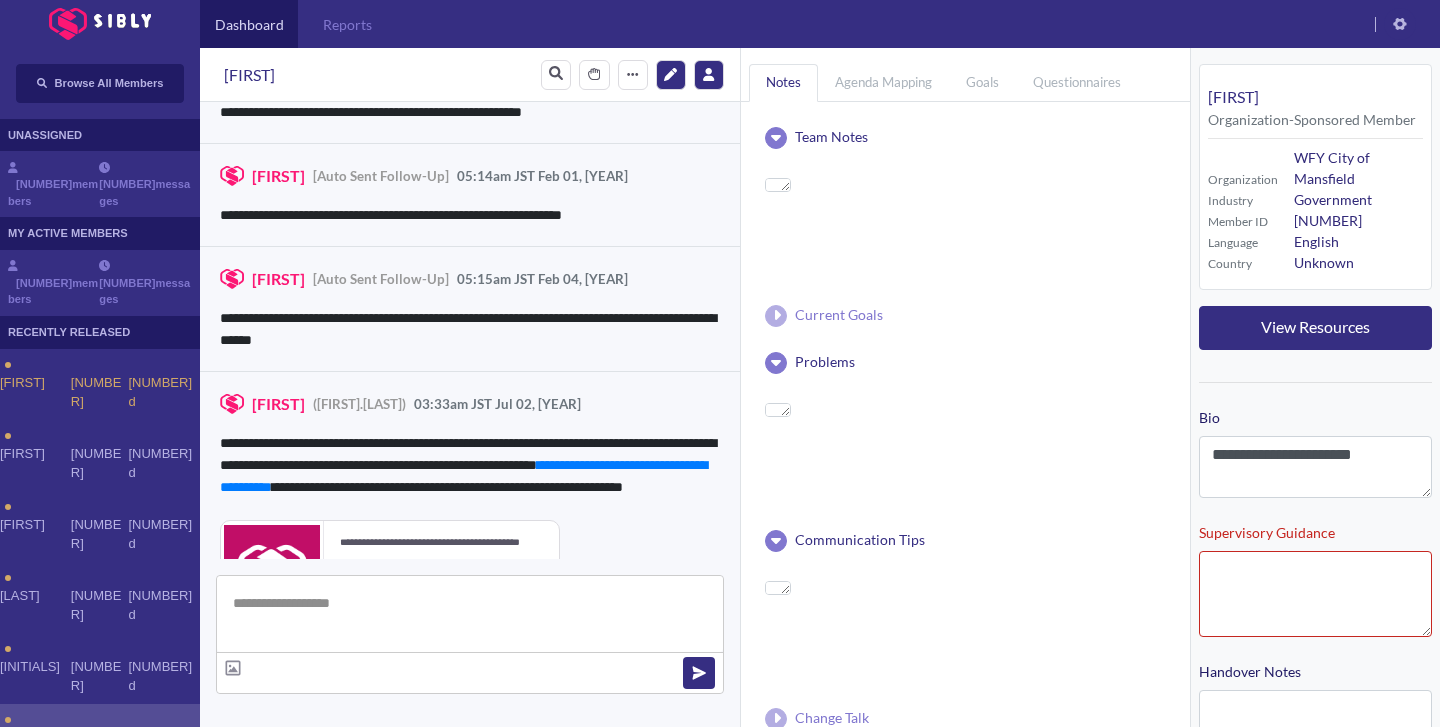 scroll, scrollTop: 3414, scrollLeft: 0, axis: vertical 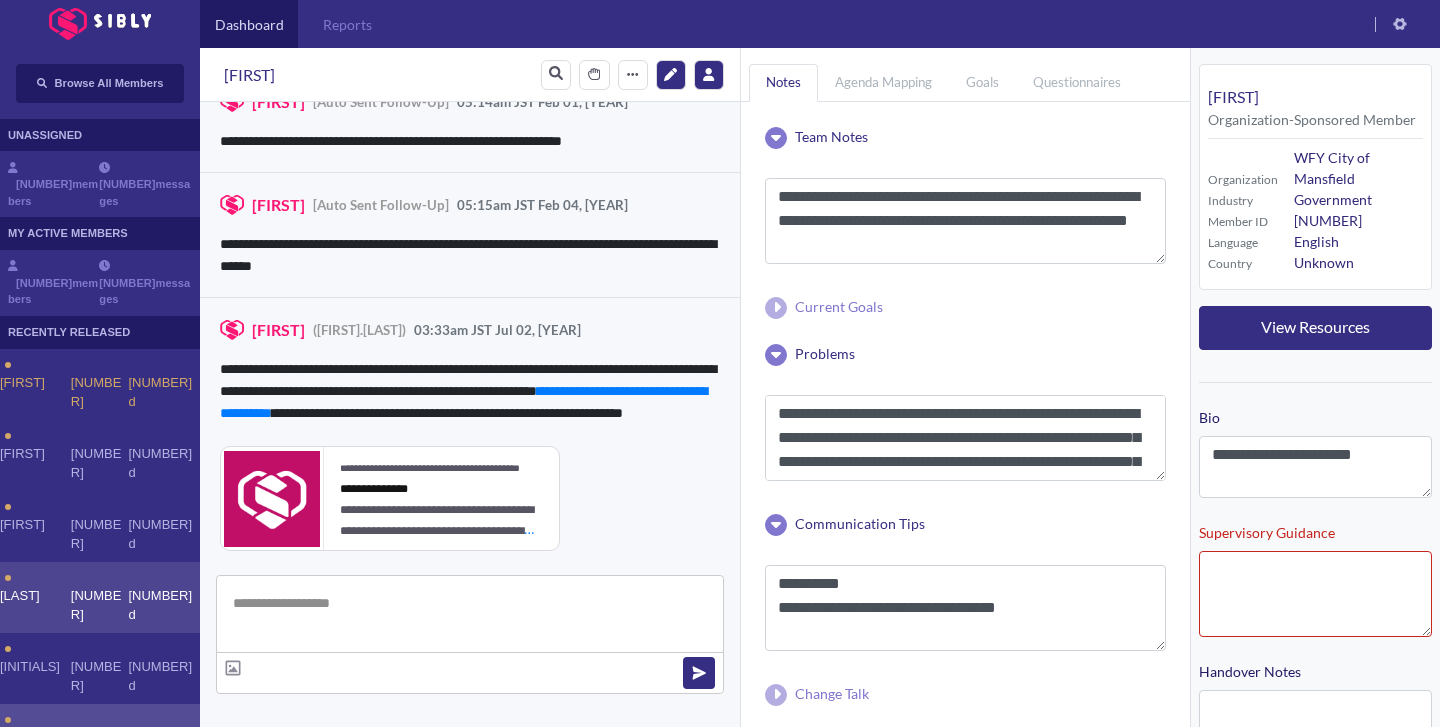 click on "[LAST]" at bounding box center [35, 392] 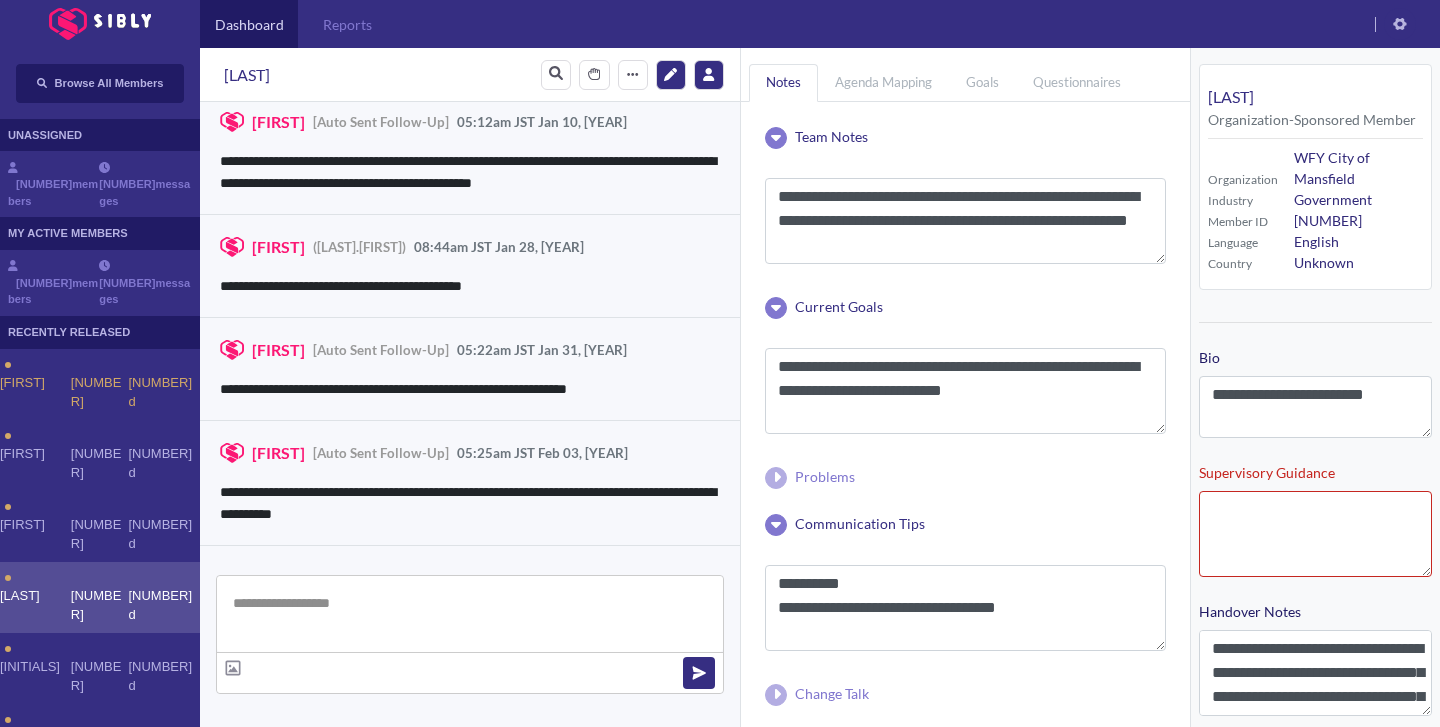 scroll, scrollTop: 3337, scrollLeft: 0, axis: vertical 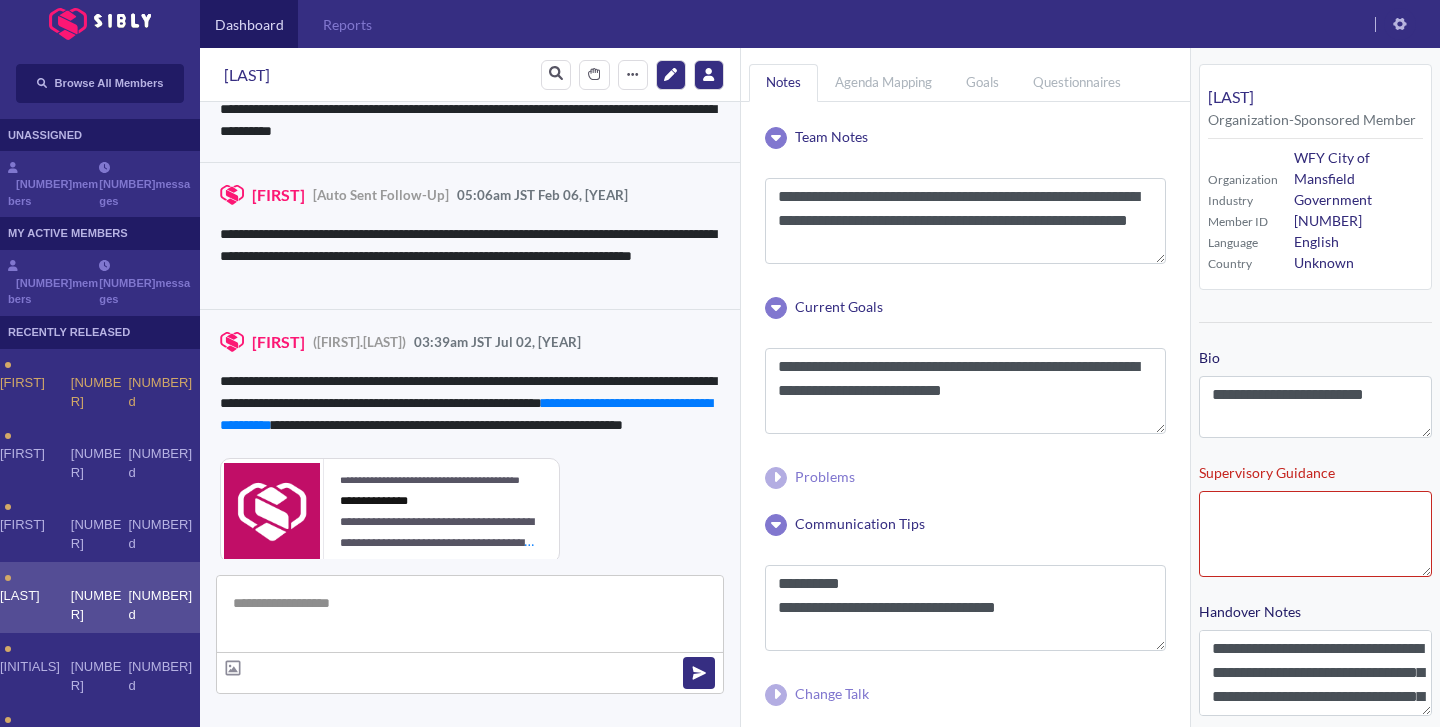 click on "[FIRST] 148162 193 d" at bounding box center (100, 881) 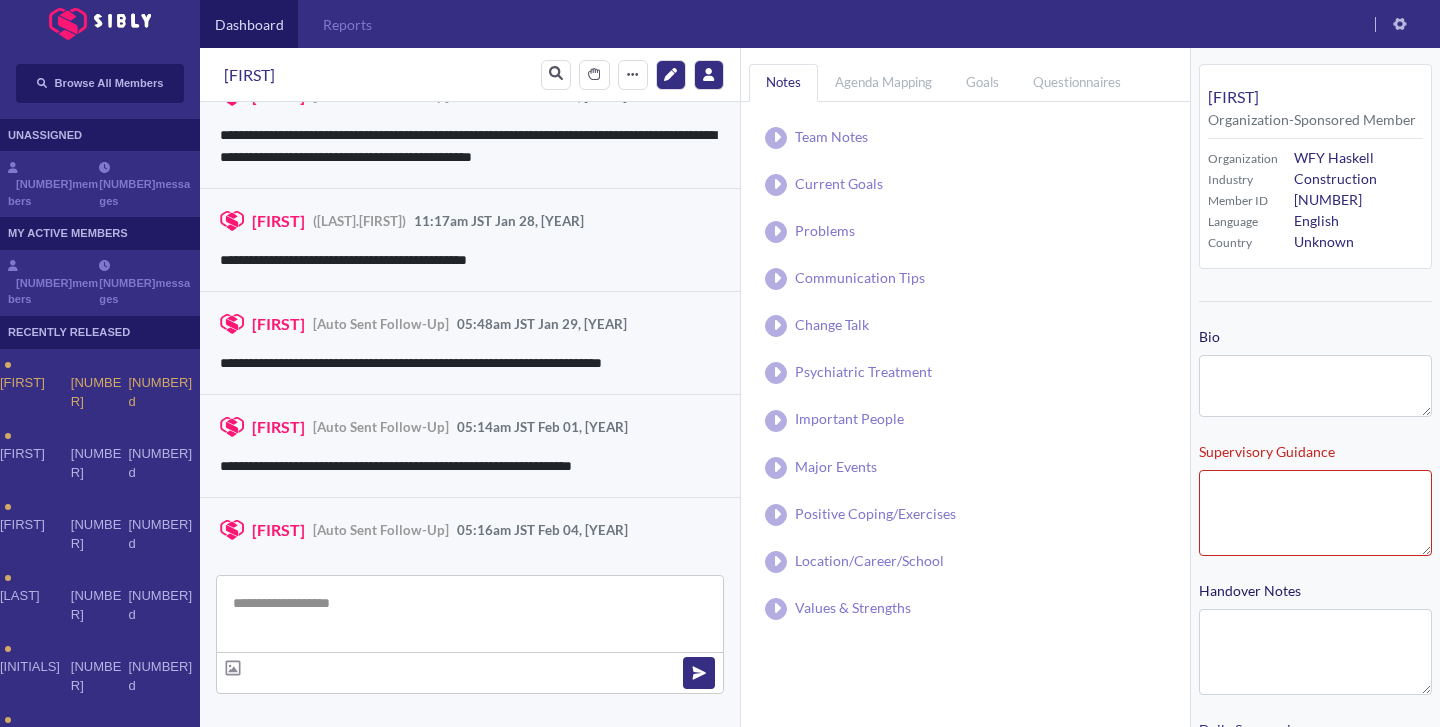 scroll, scrollTop: 3269, scrollLeft: 0, axis: vertical 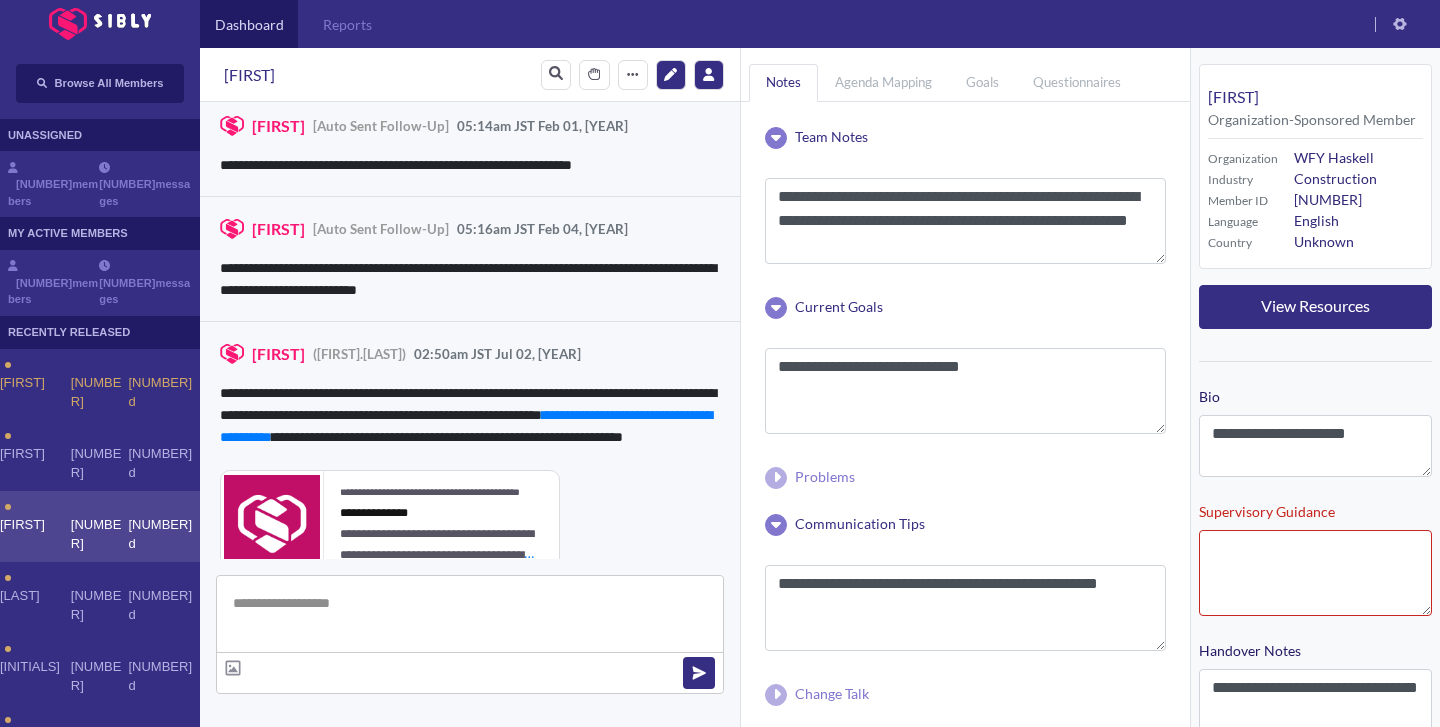click on "[FIRST] 148154 224 d" at bounding box center (100, 526) 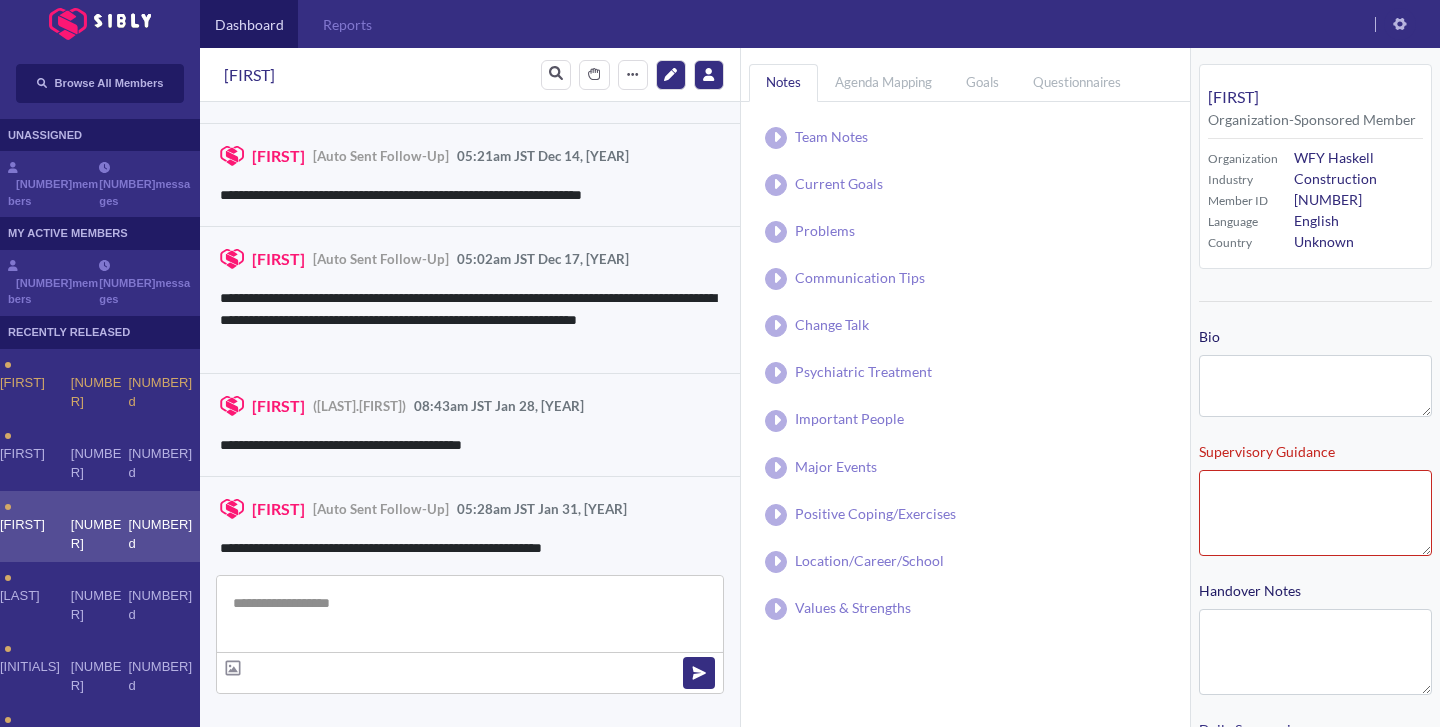 scroll, scrollTop: 2293, scrollLeft: 0, axis: vertical 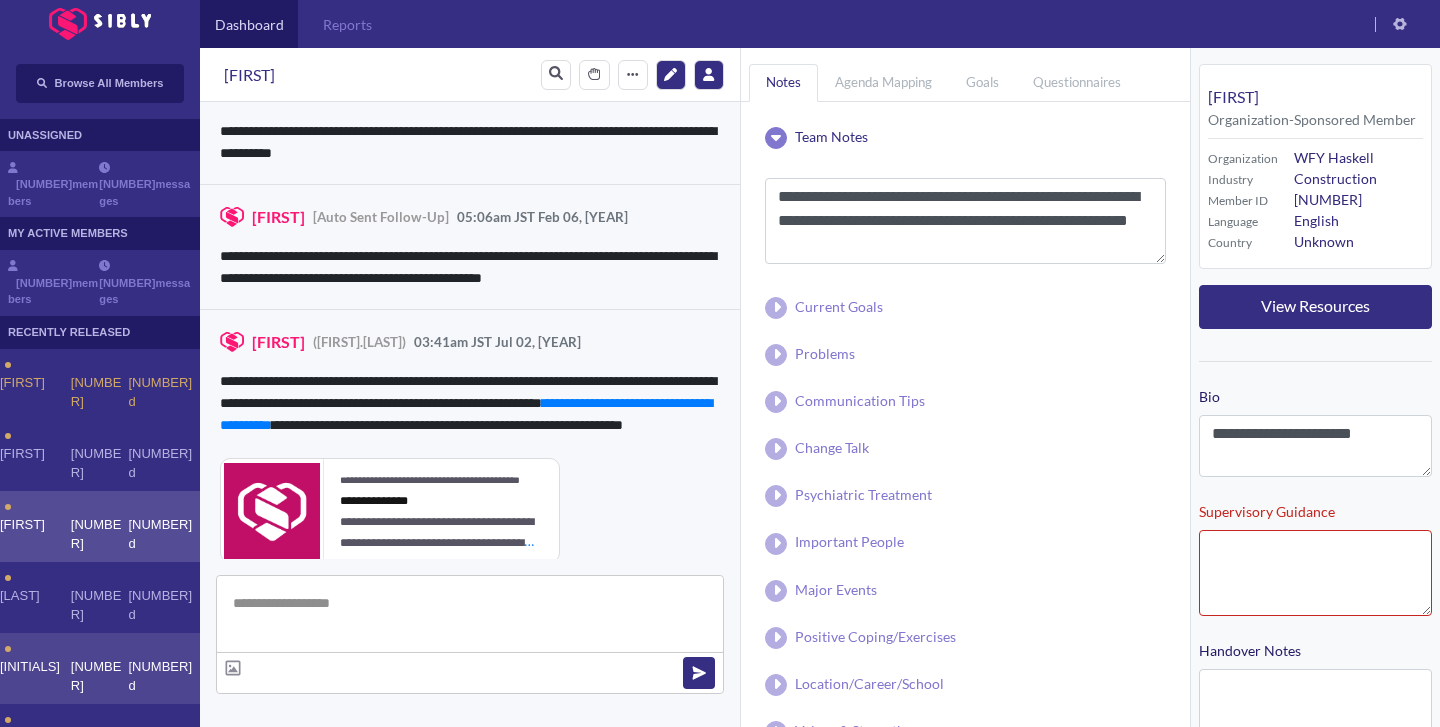 click on "[INITIALS] 148160 209 d" at bounding box center (100, 668) 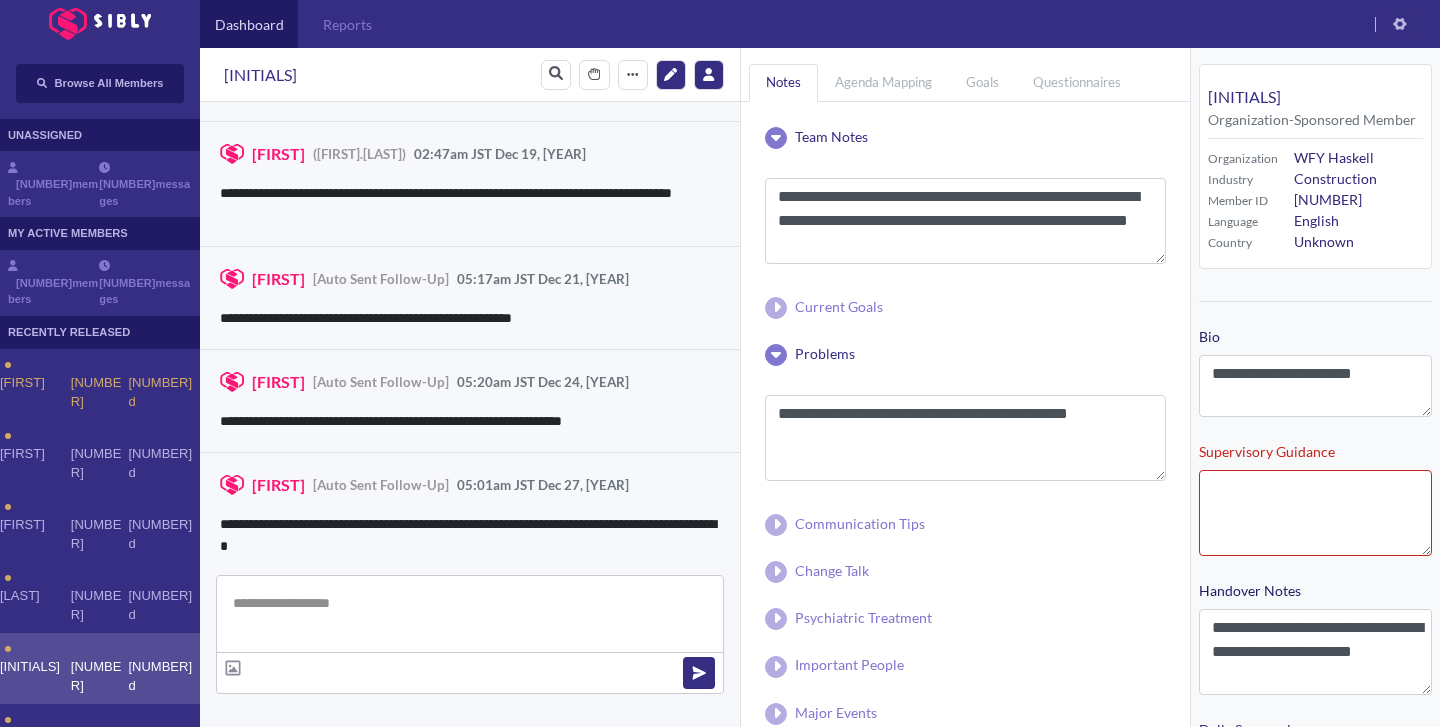 scroll, scrollTop: 3211, scrollLeft: 0, axis: vertical 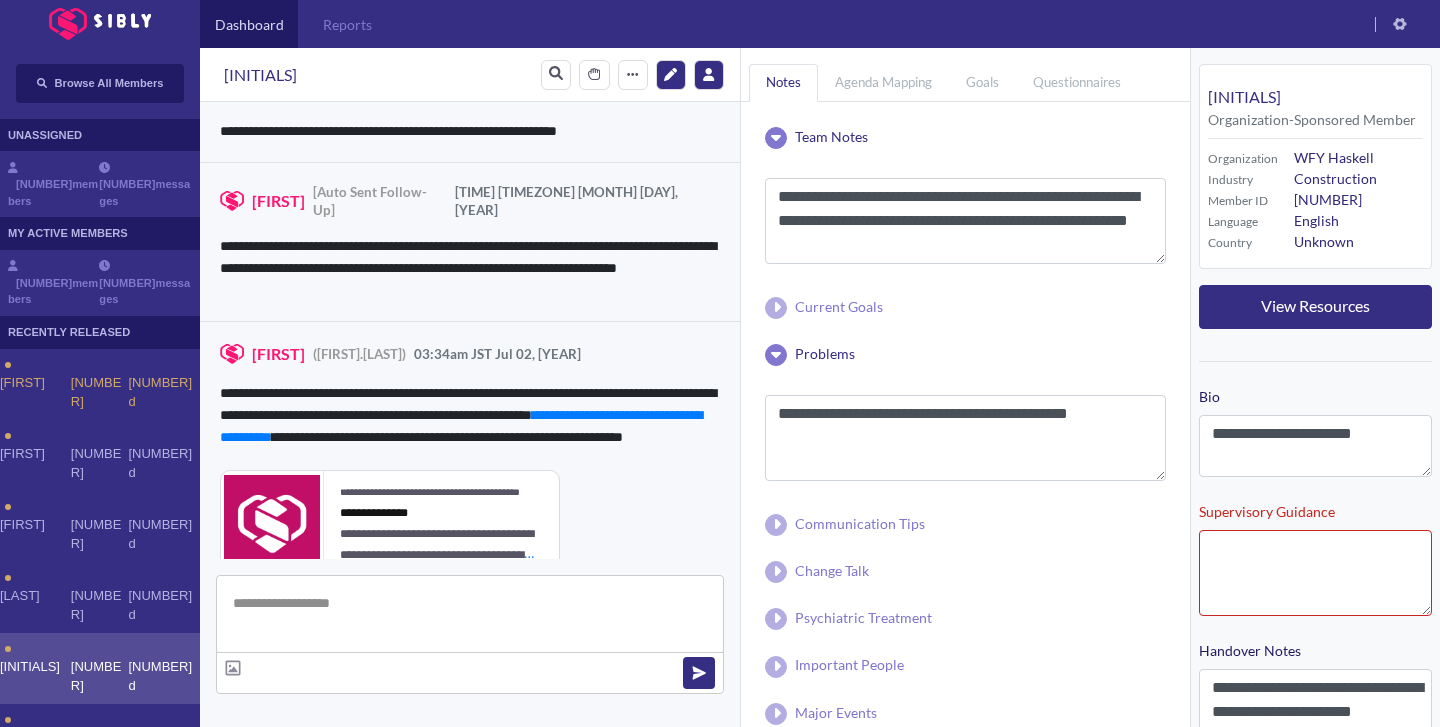 click on "[NUMBER]" at bounding box center (100, 392) 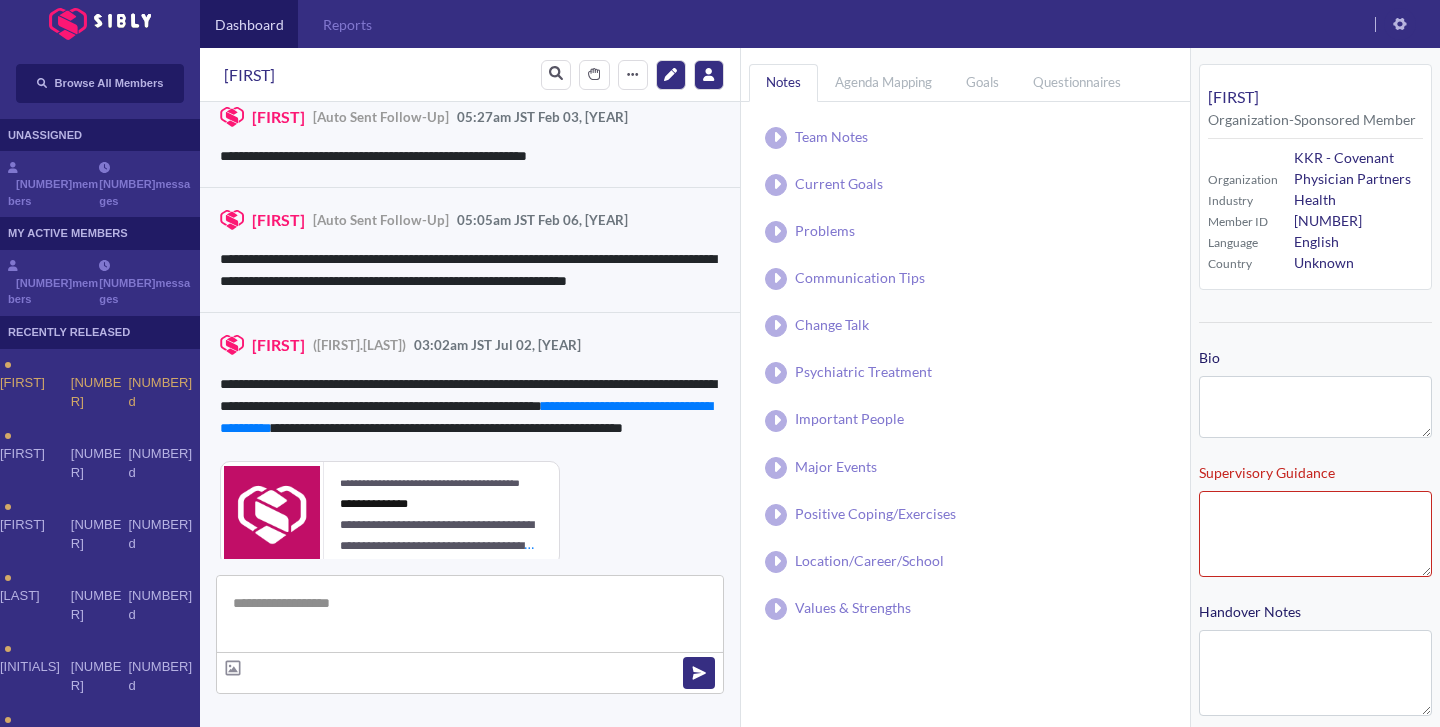 scroll, scrollTop: 3442, scrollLeft: 0, axis: vertical 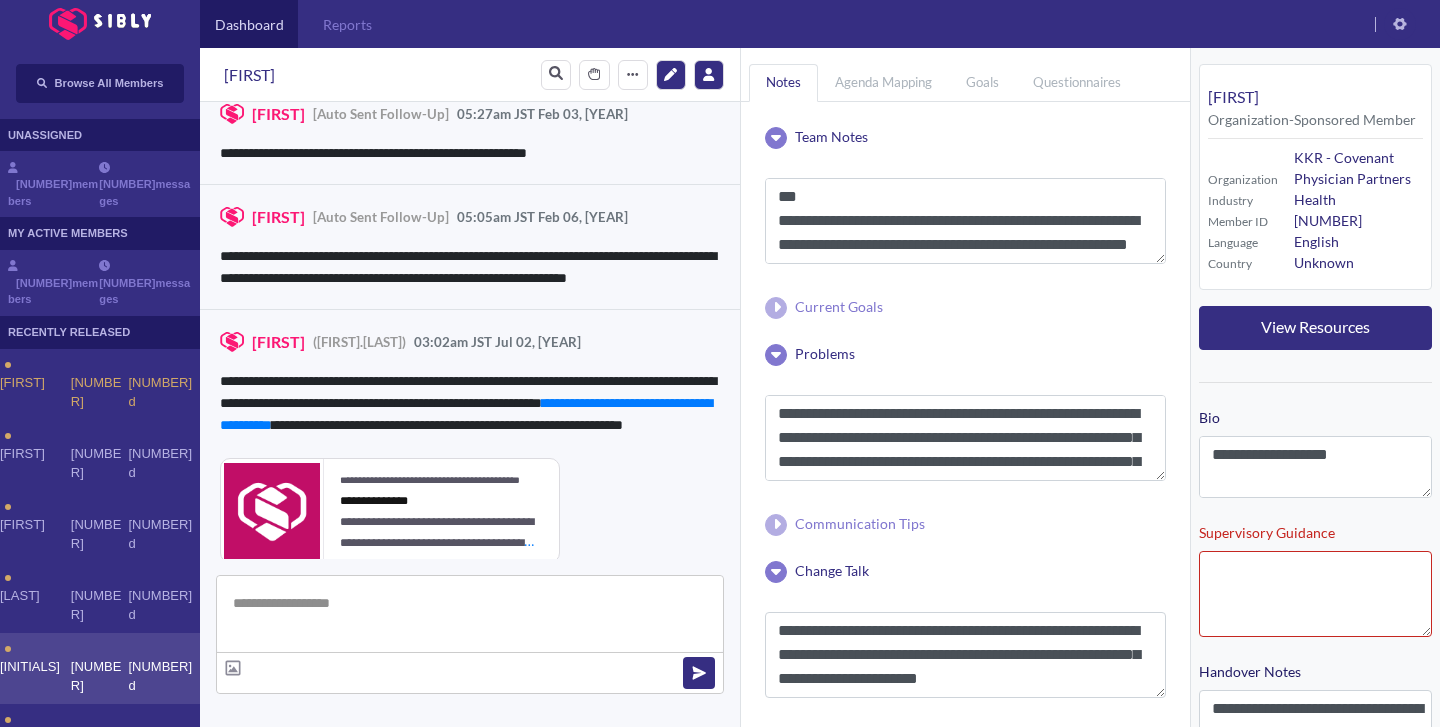 click on "[NUMBER]" at bounding box center [100, 392] 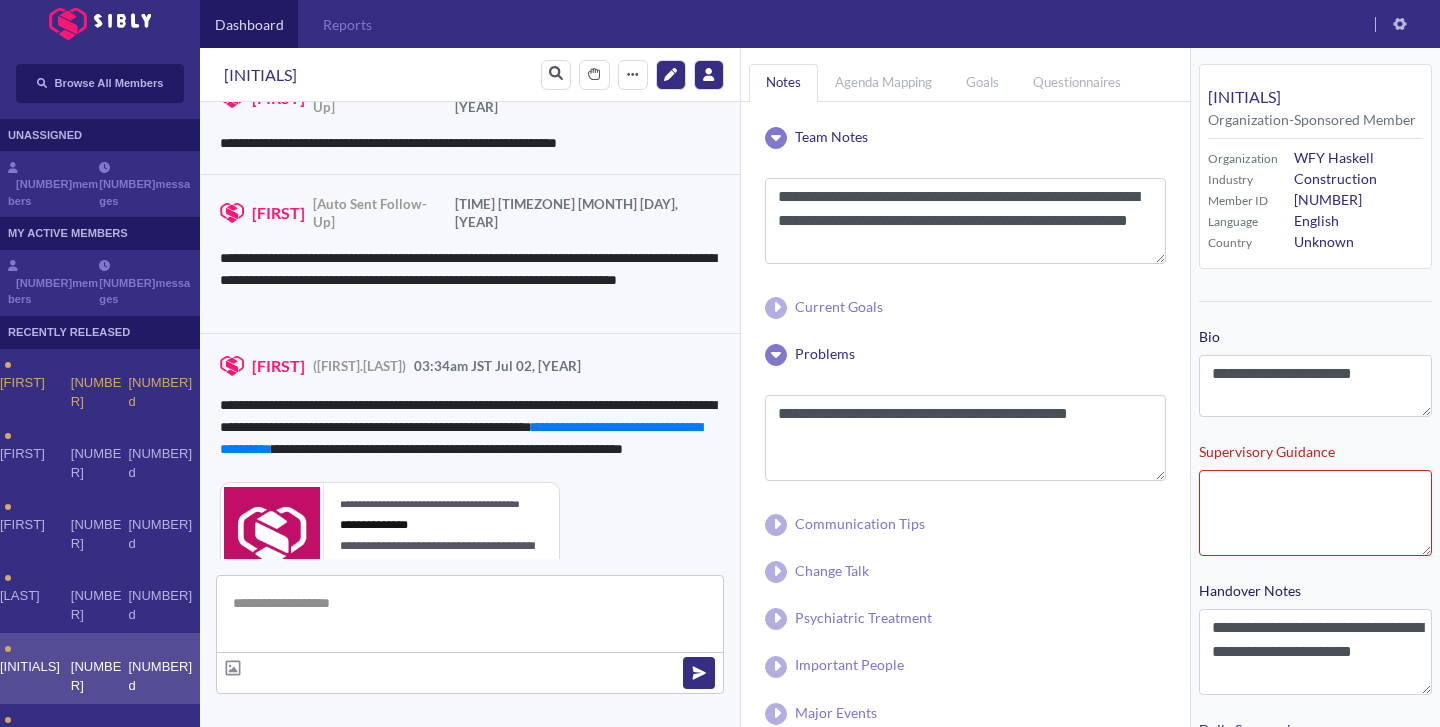 scroll, scrollTop: 3211, scrollLeft: 0, axis: vertical 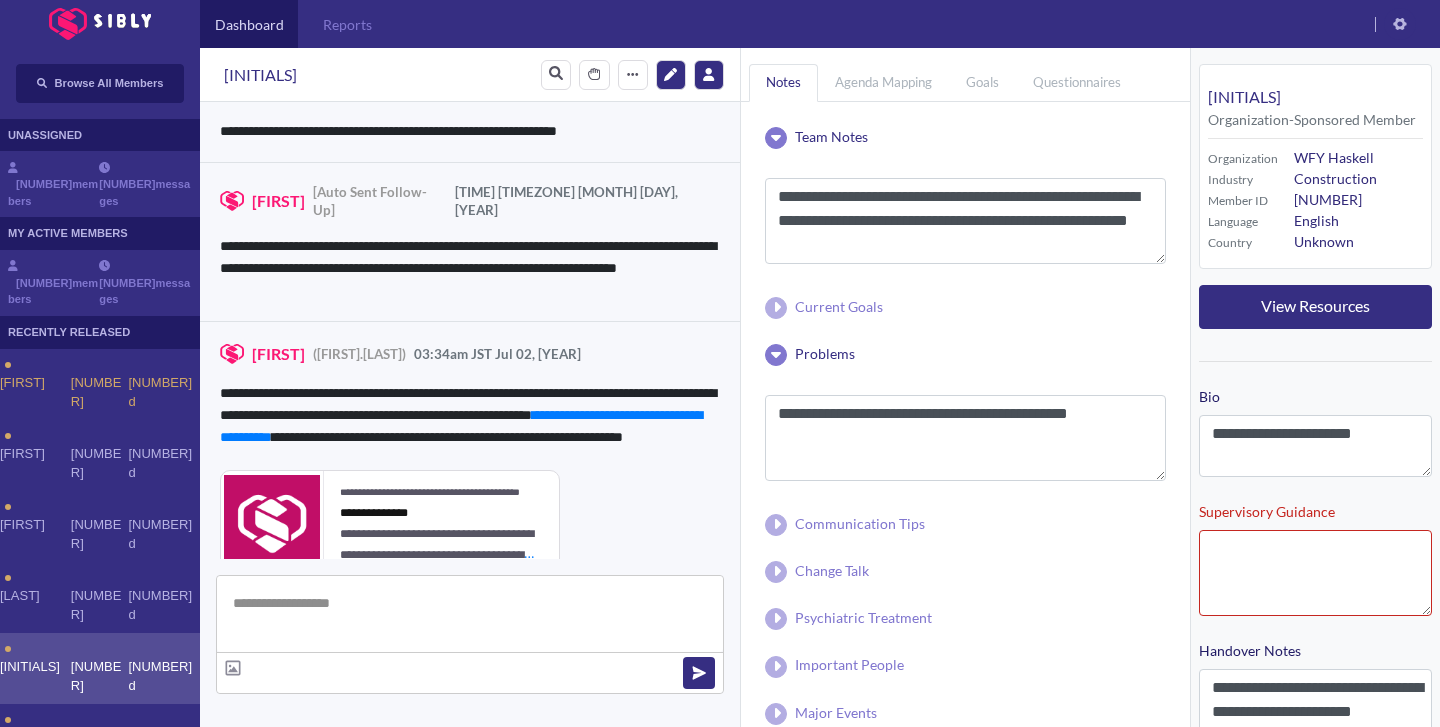 click on "[FIRST] 148162 193 d" at bounding box center [100, 881] 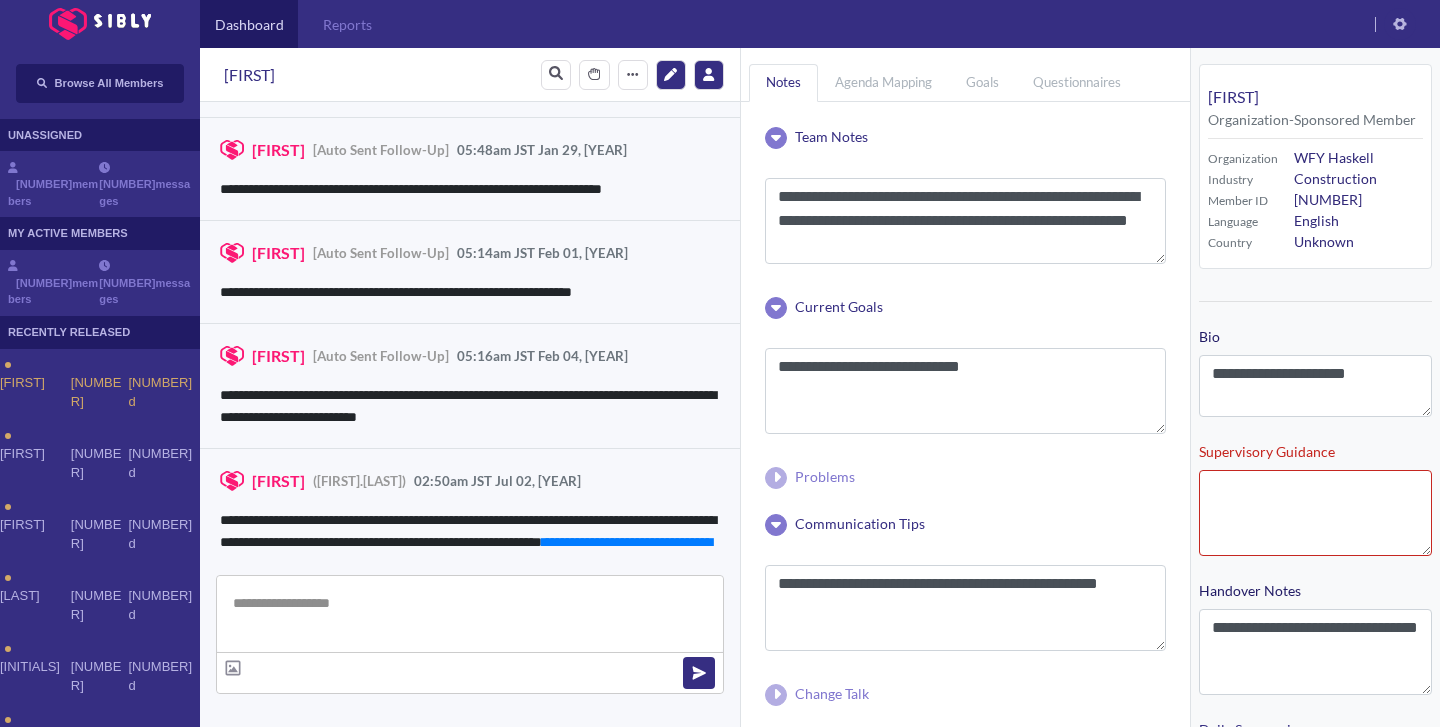 scroll, scrollTop: 3269, scrollLeft: 0, axis: vertical 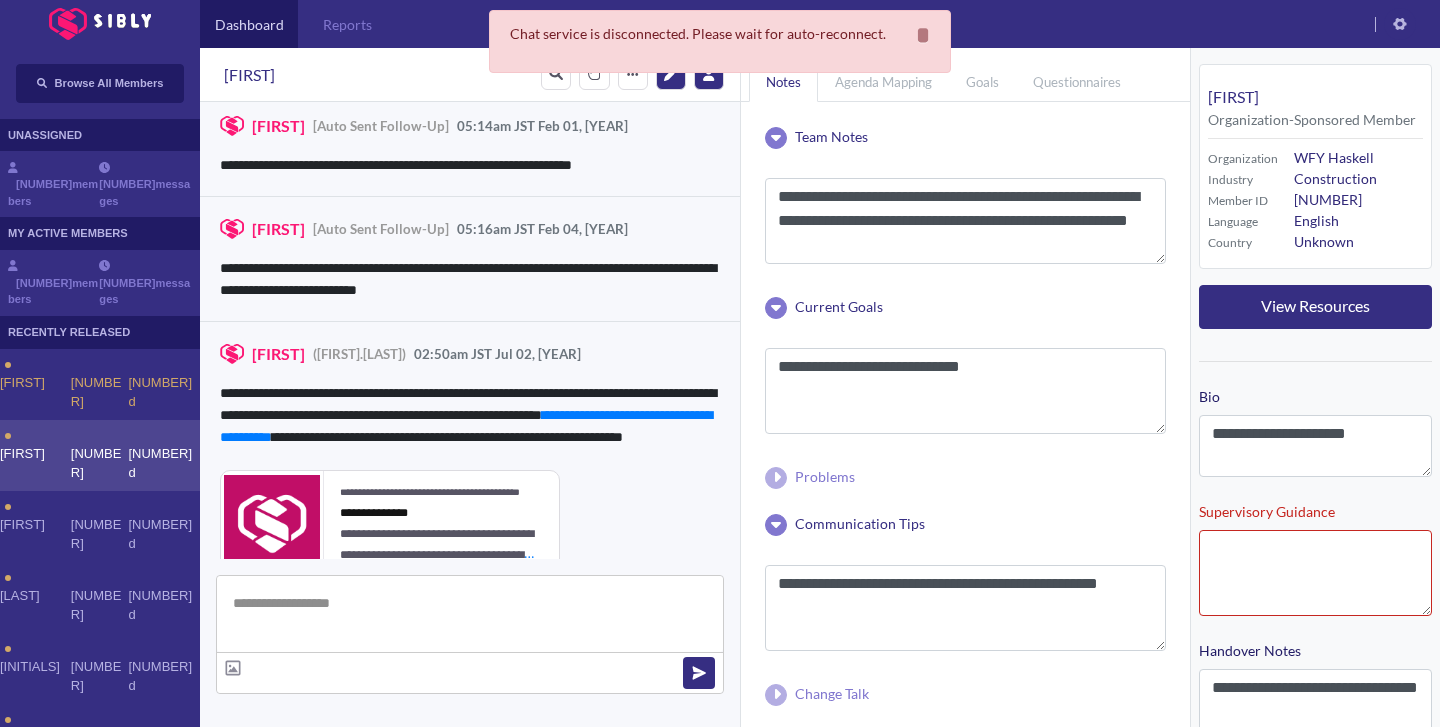 click on "[FIRST]" at bounding box center (35, 392) 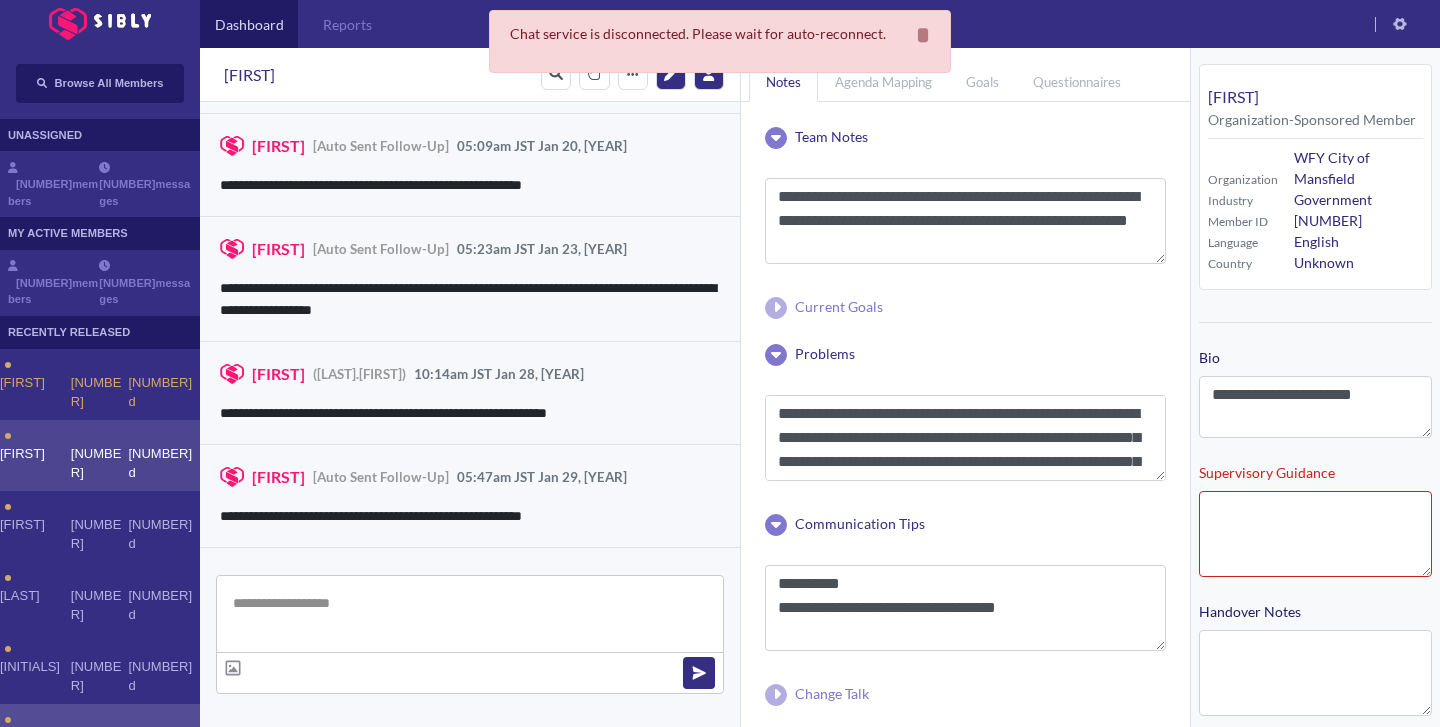 scroll, scrollTop: 3414, scrollLeft: 0, axis: vertical 